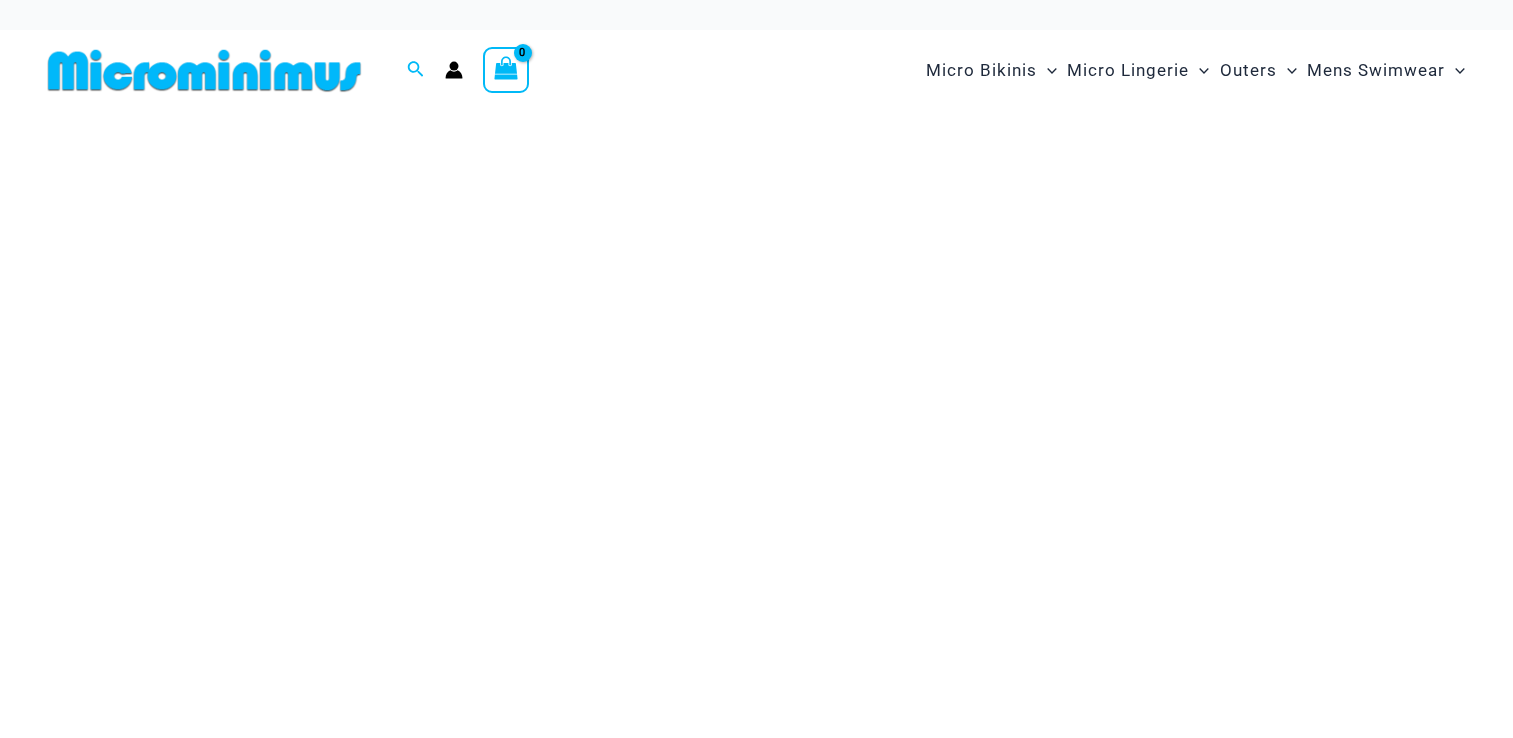 scroll, scrollTop: 0, scrollLeft: 0, axis: both 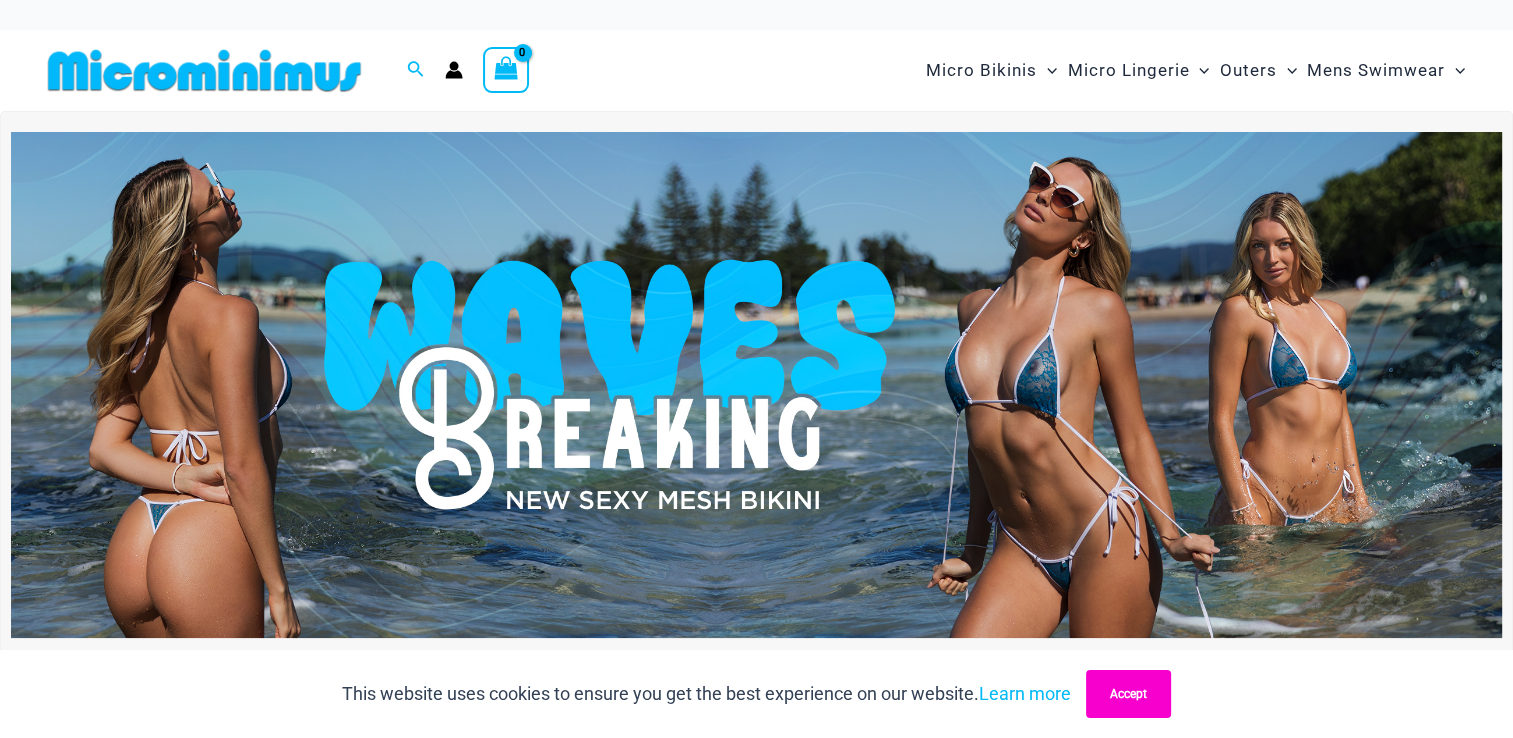 click on "Accept" at bounding box center (1128, 694) 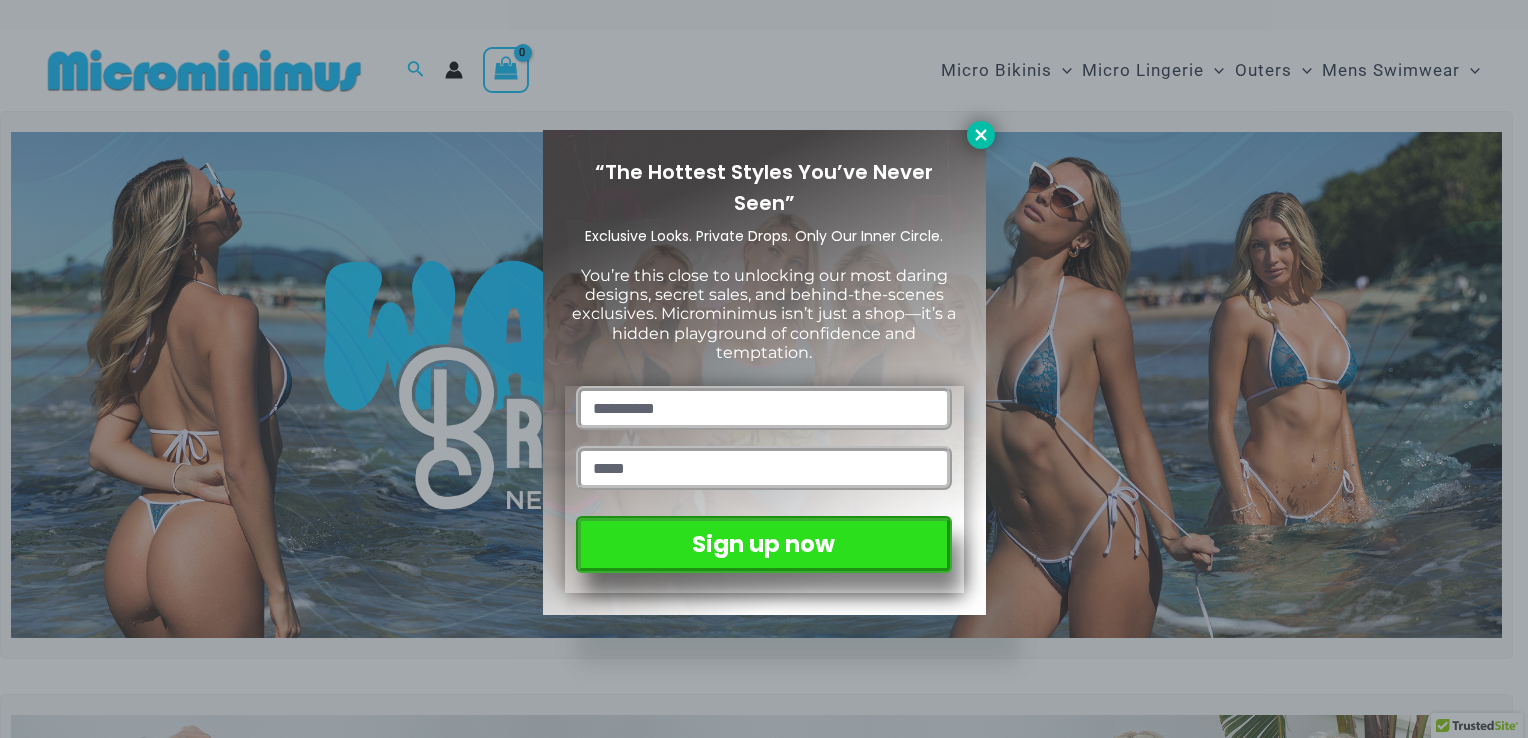 click 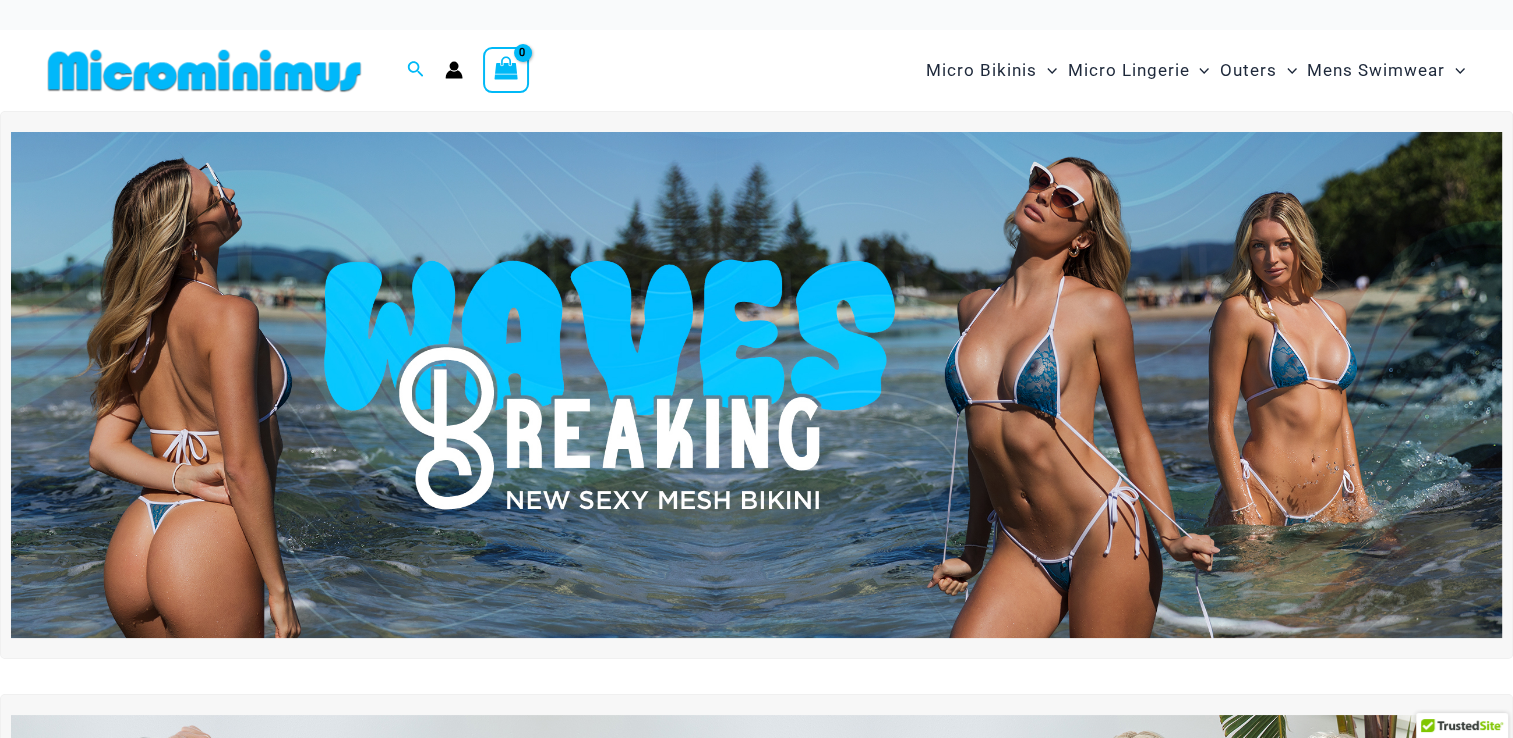 click 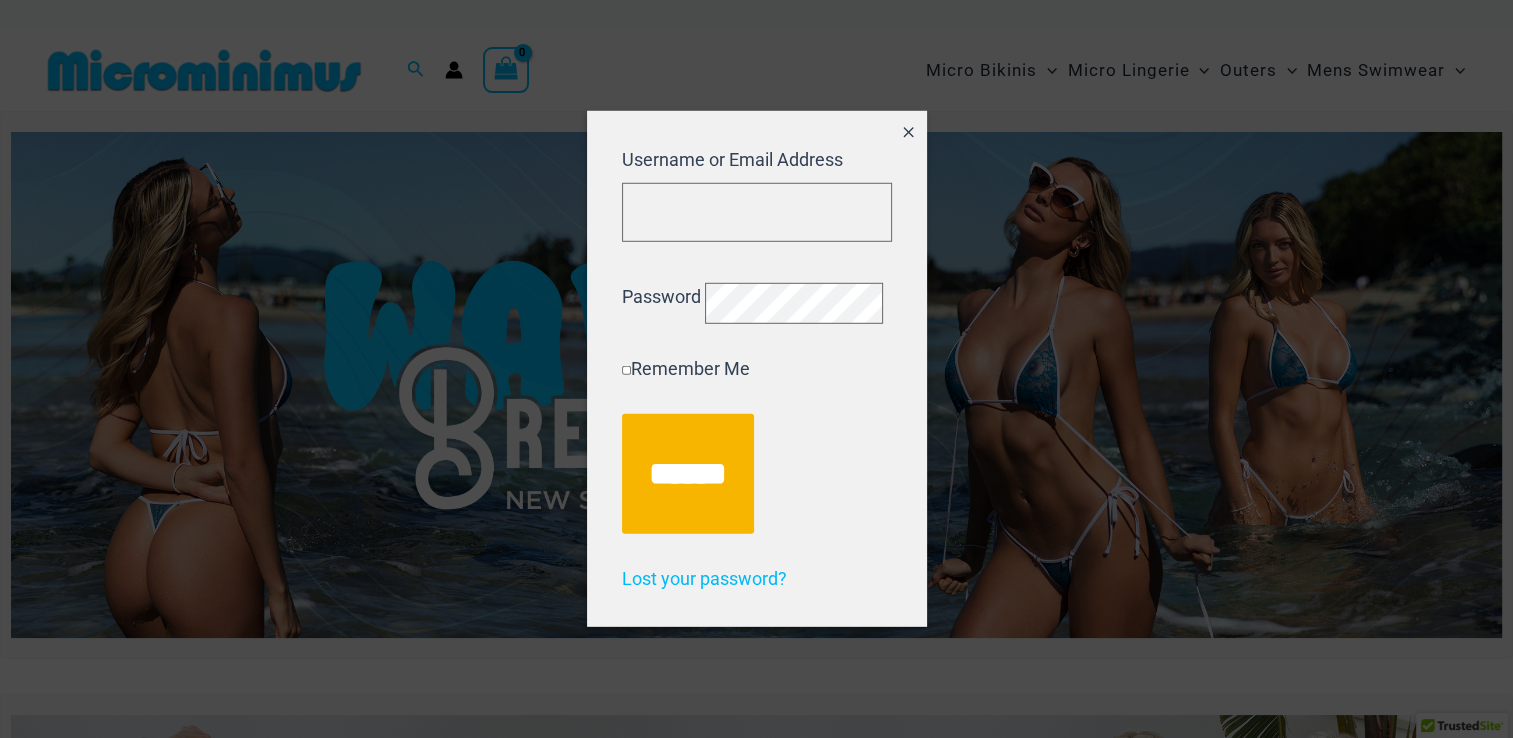 click 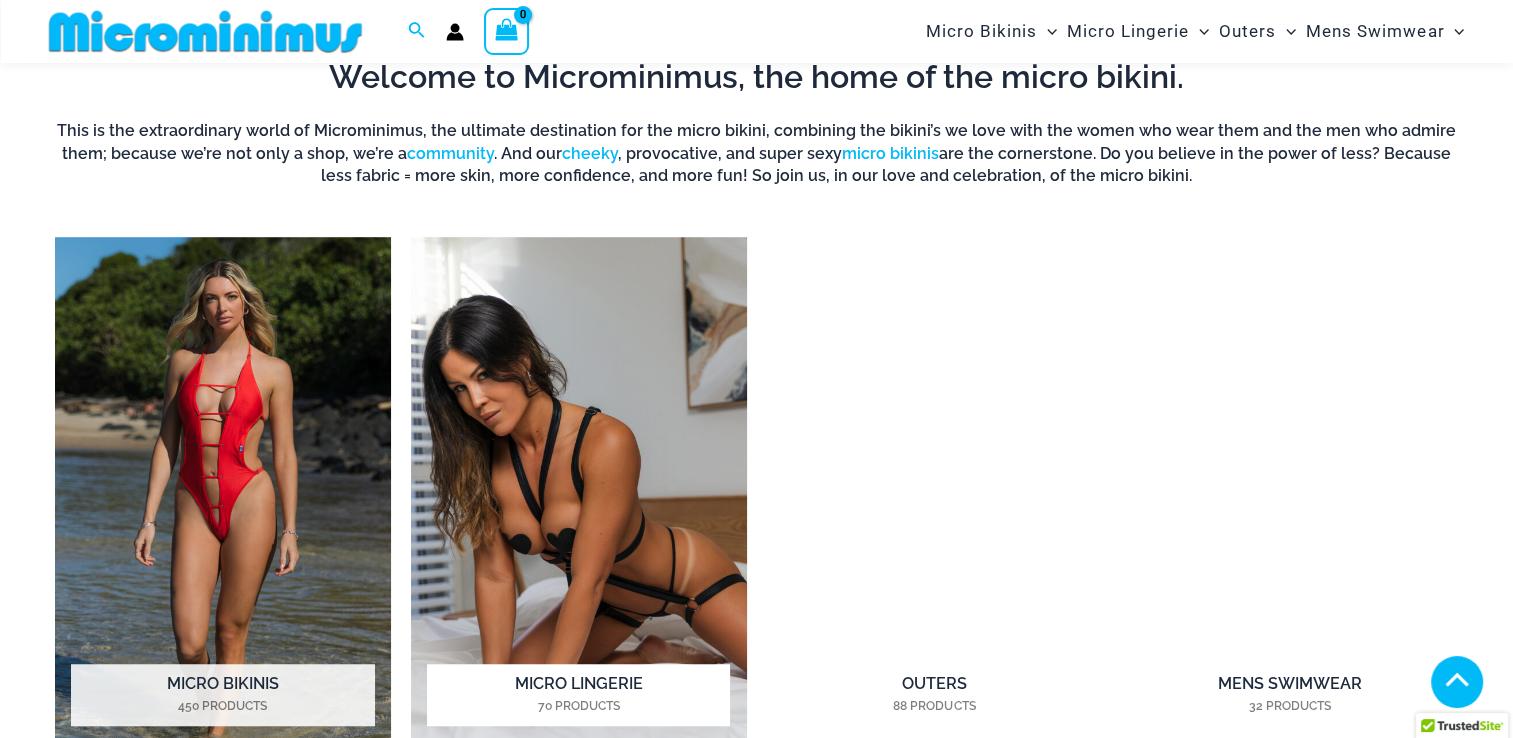 scroll, scrollTop: 1482, scrollLeft: 0, axis: vertical 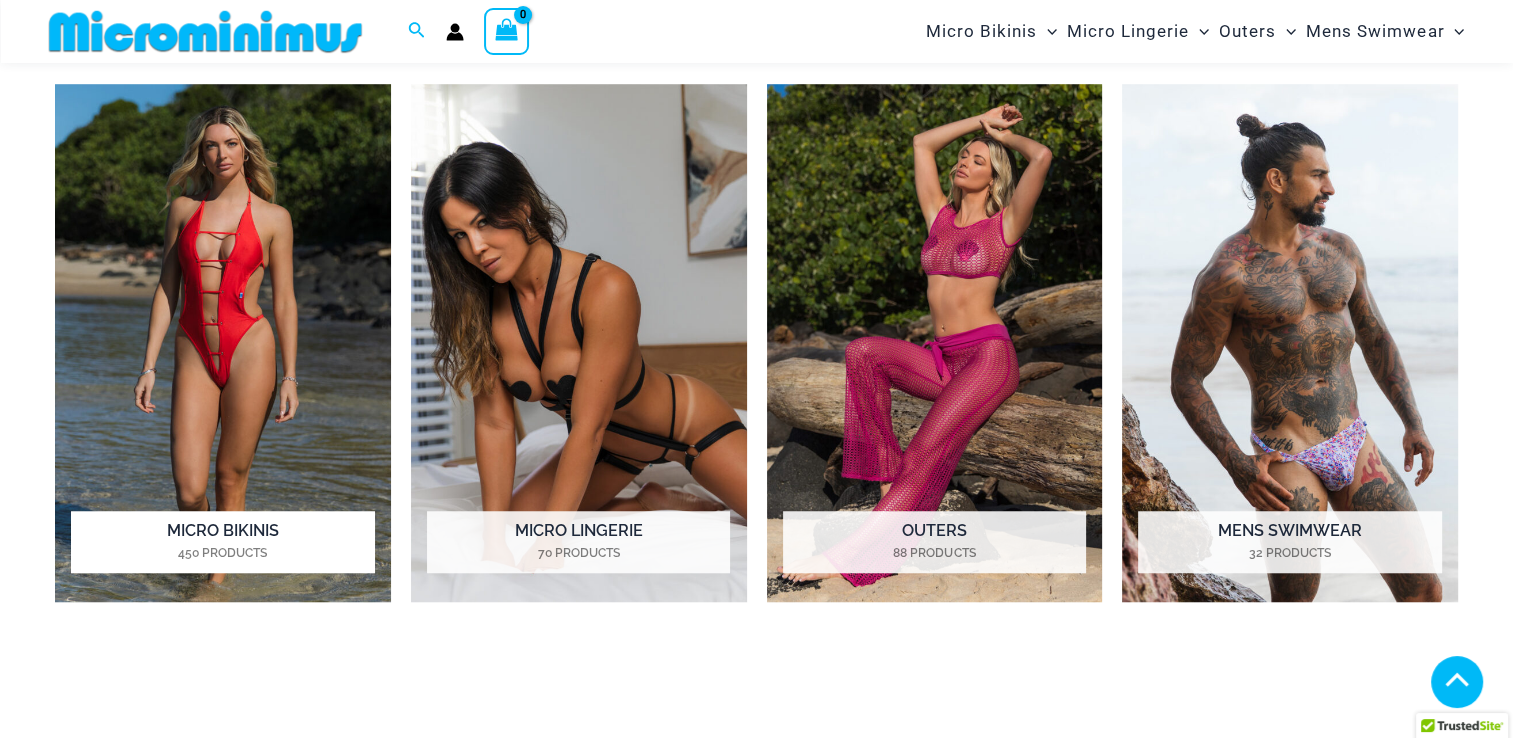 click at bounding box center [223, 343] 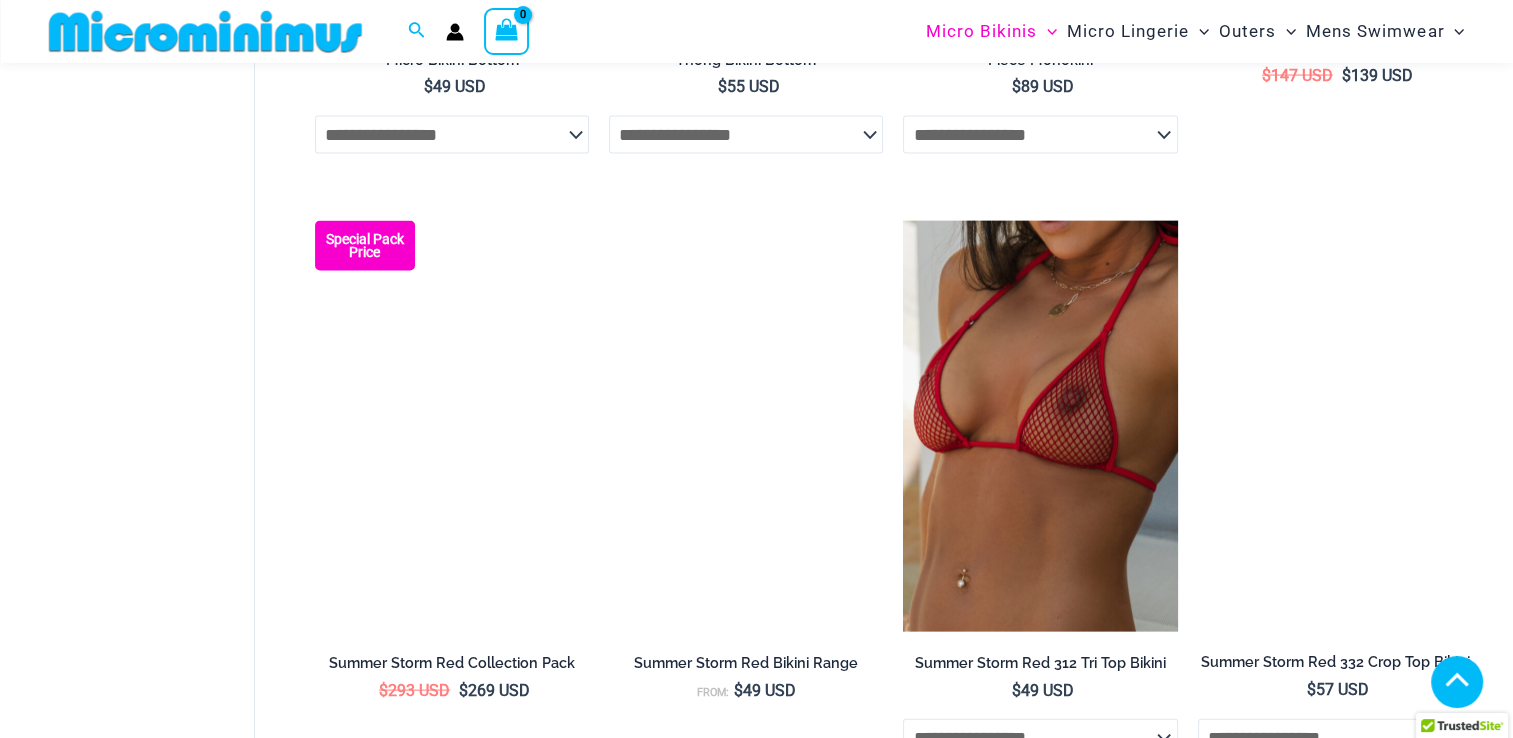 scroll, scrollTop: 4200, scrollLeft: 0, axis: vertical 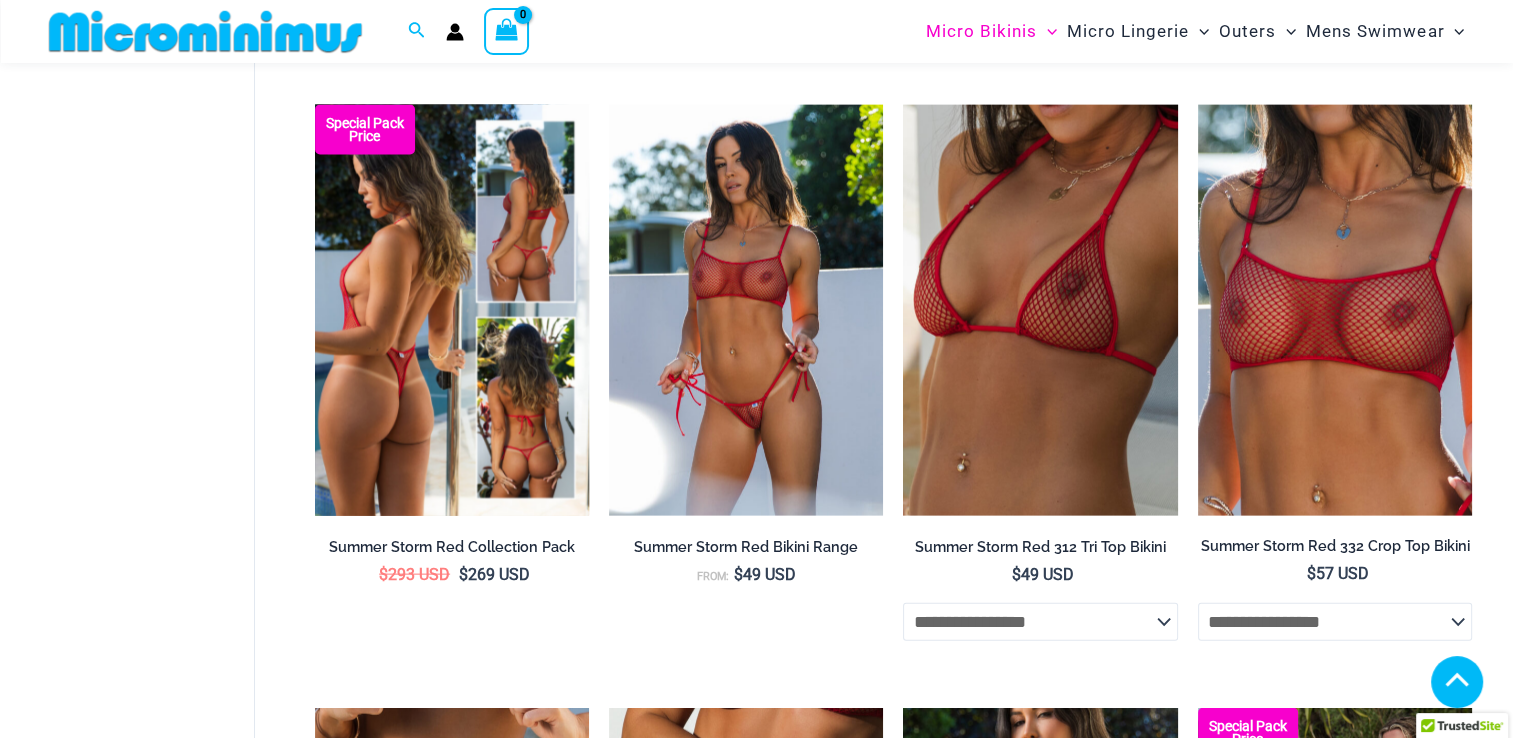 click at bounding box center (452, 310) 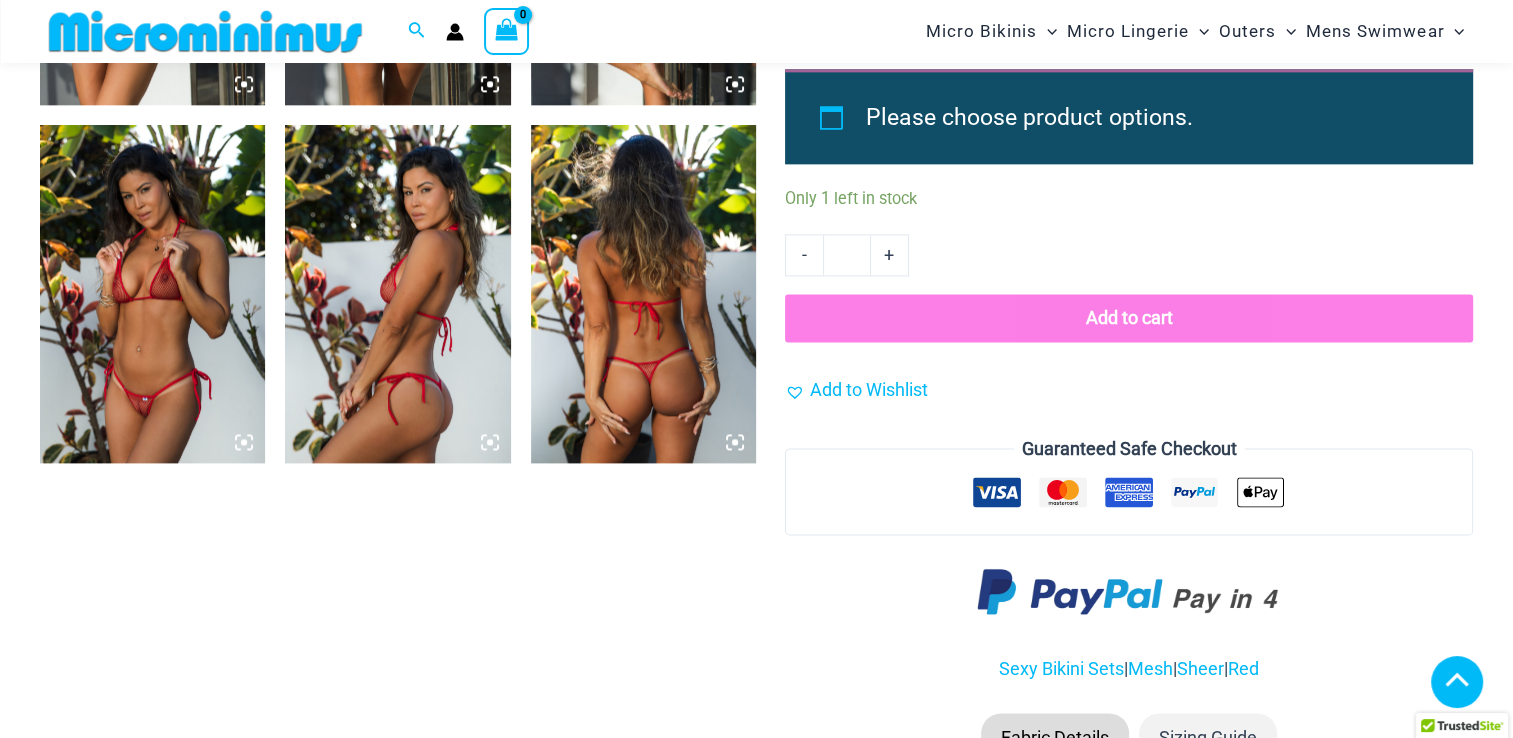 scroll, scrollTop: 2800, scrollLeft: 0, axis: vertical 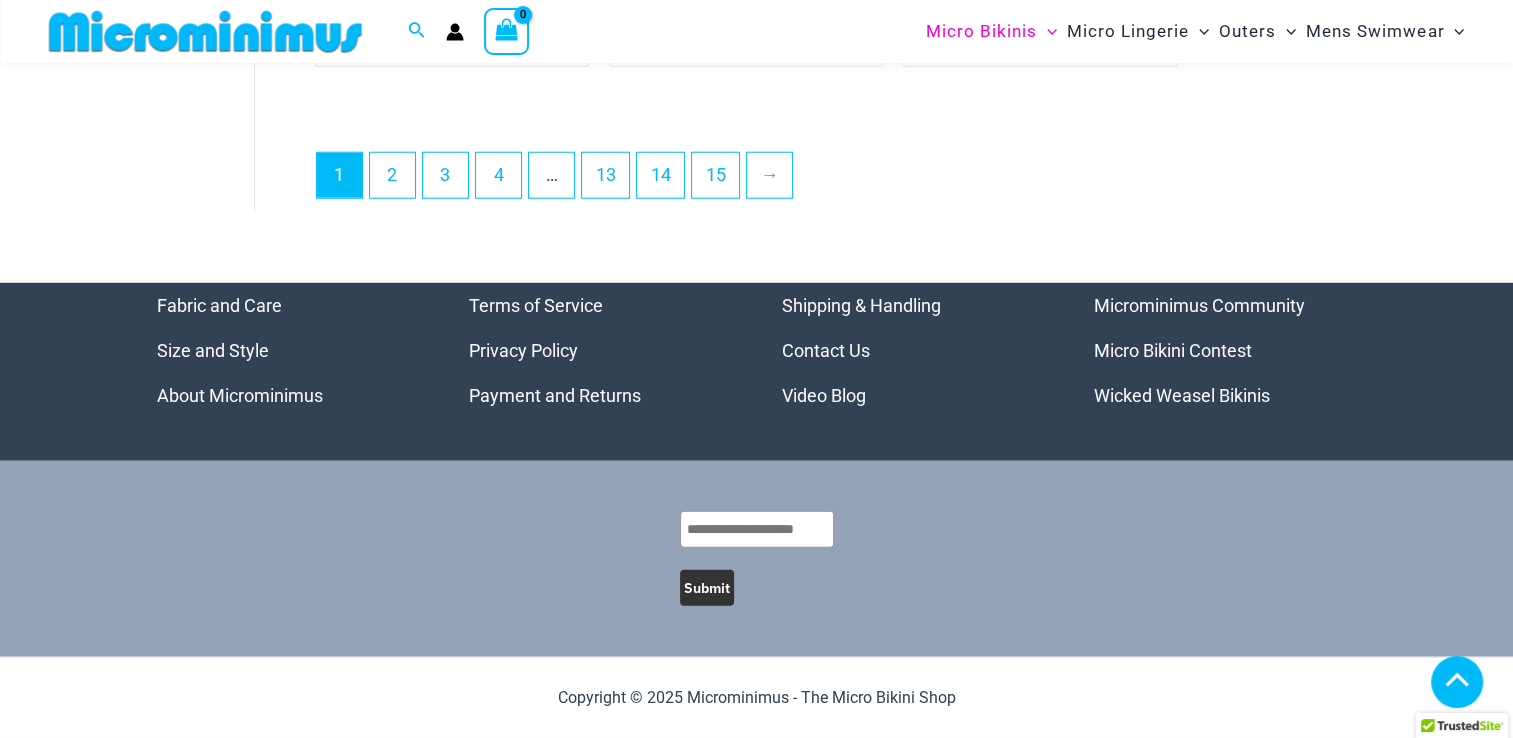 click on "Video Blog" at bounding box center [824, 395] 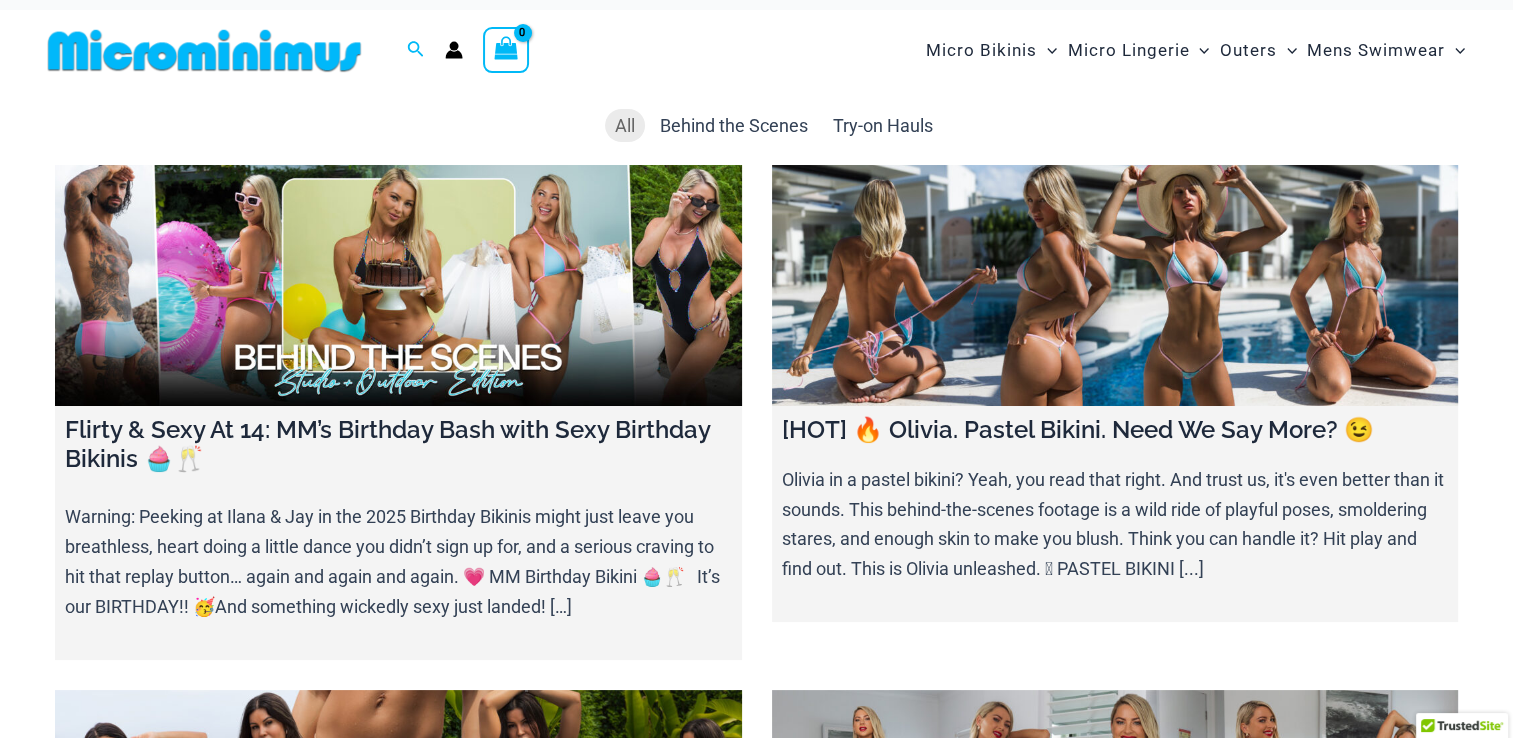 scroll, scrollTop: 0, scrollLeft: 0, axis: both 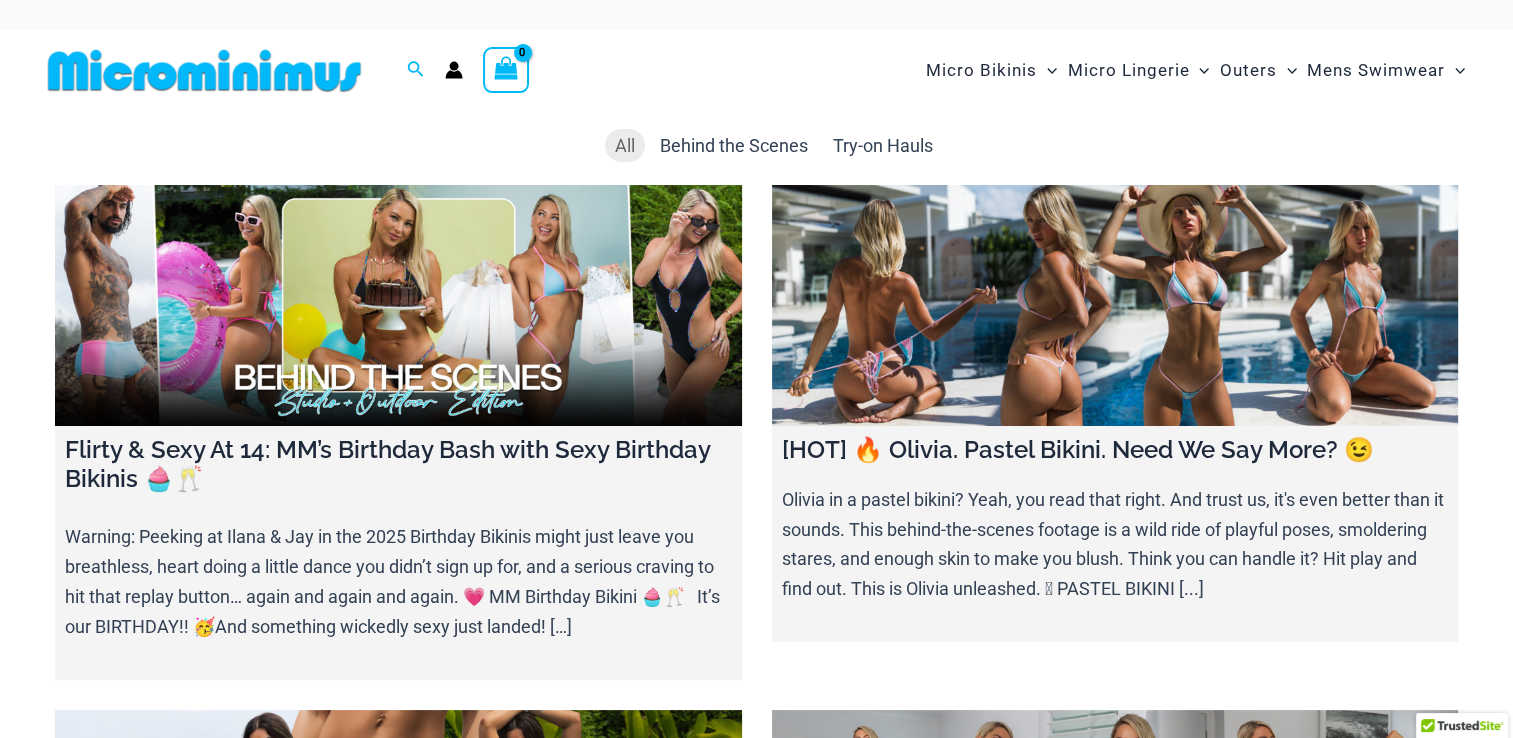 click at bounding box center [1115, 305] 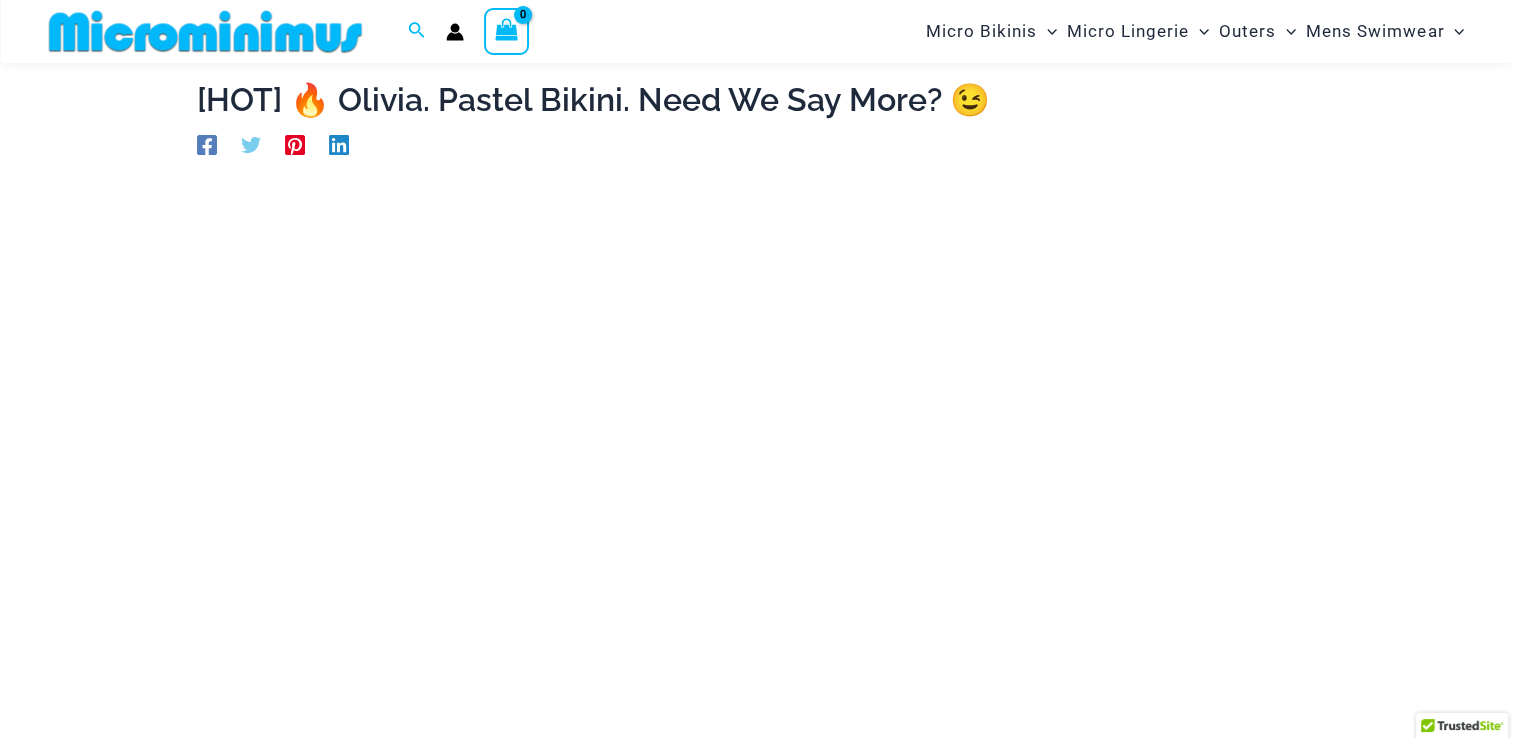 scroll, scrollTop: 384, scrollLeft: 0, axis: vertical 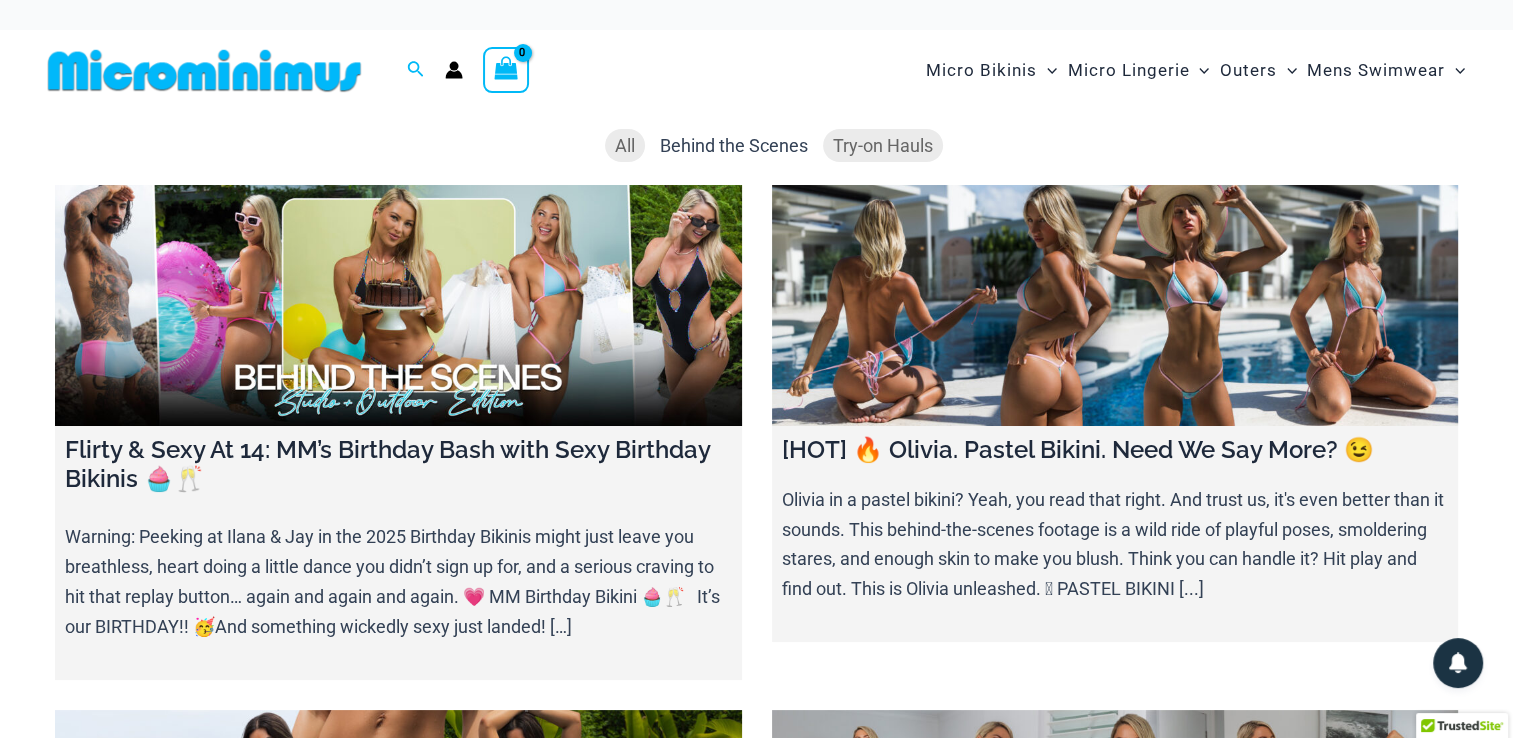 click on "Try-on Hauls" at bounding box center (883, 145) 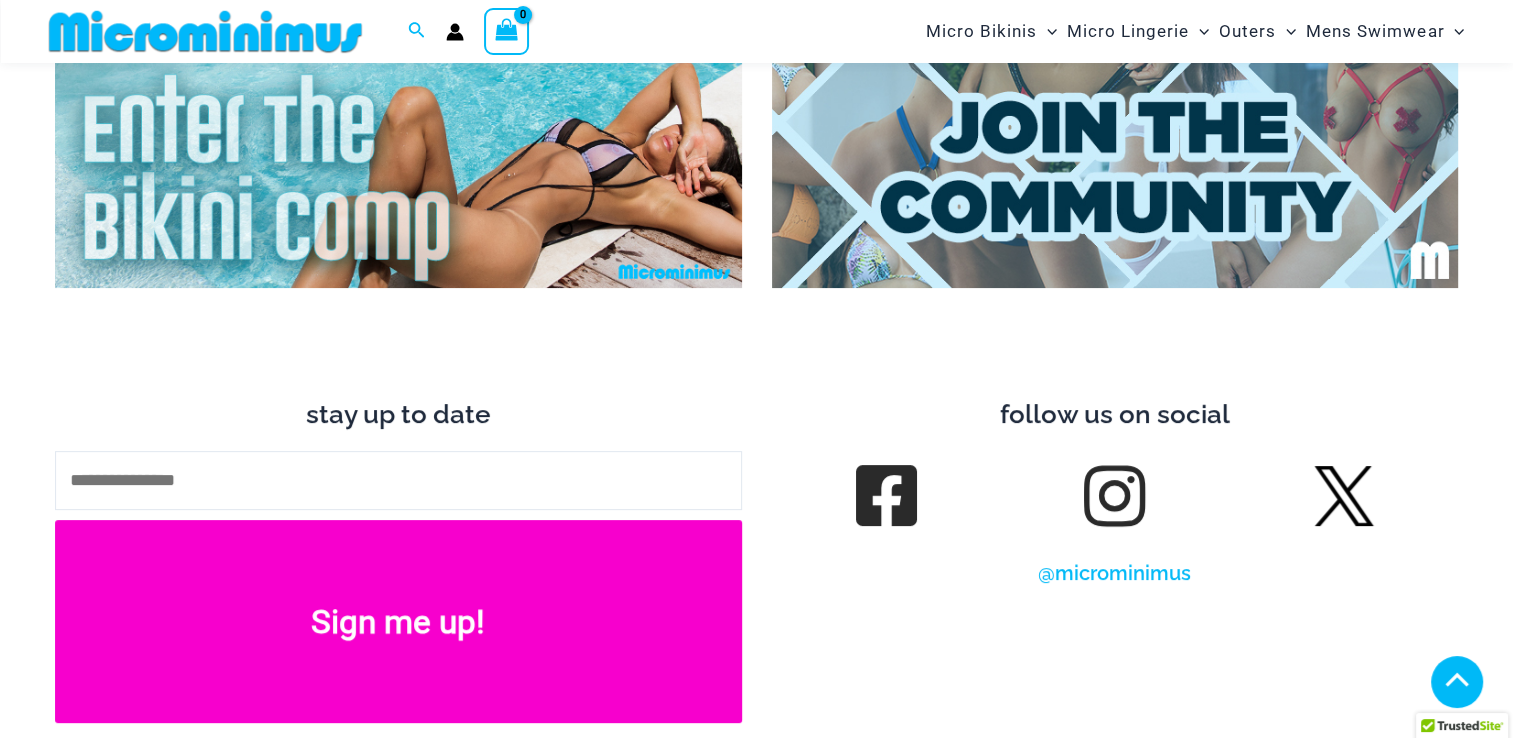 scroll, scrollTop: 8033, scrollLeft: 0, axis: vertical 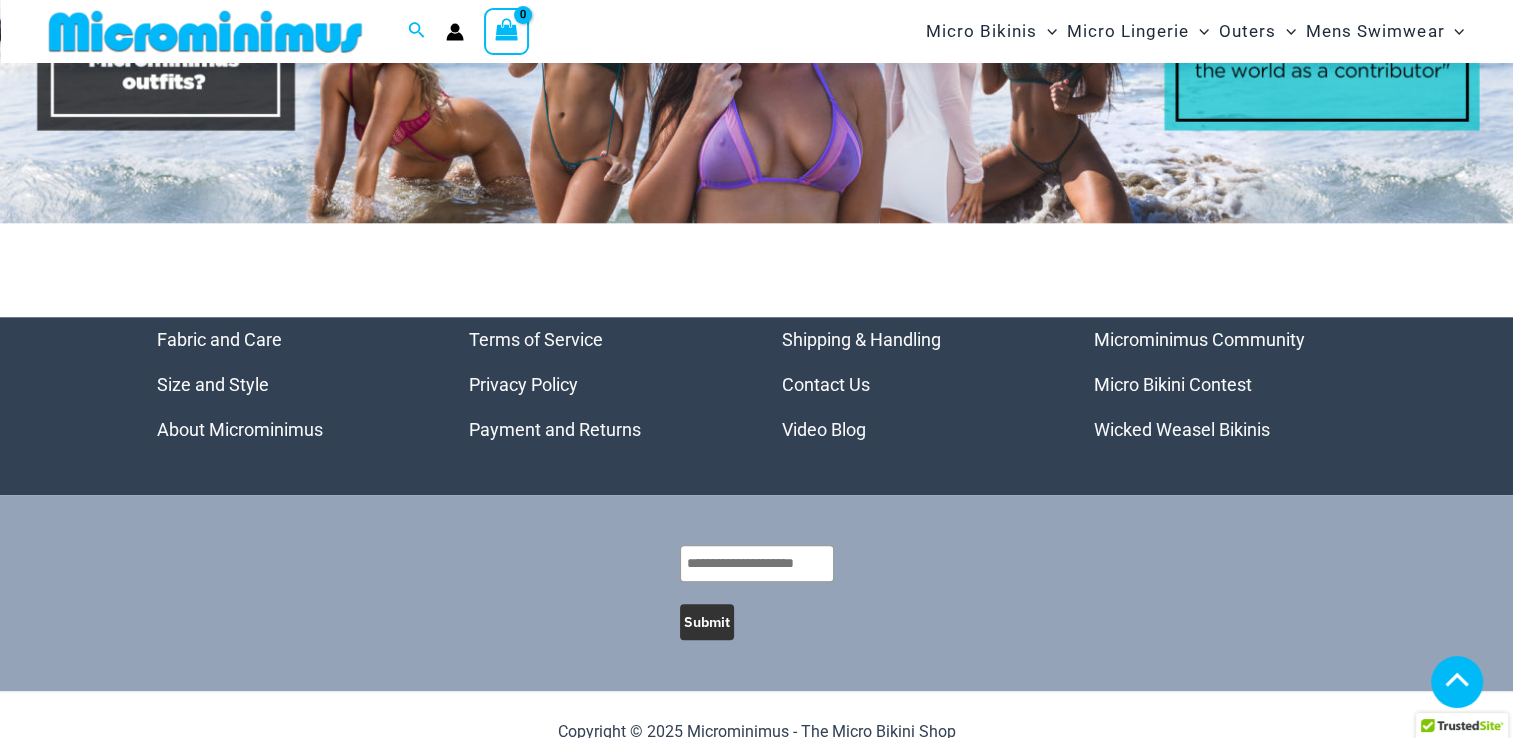 click on "Micro Bikini Contest" at bounding box center [1173, 384] 